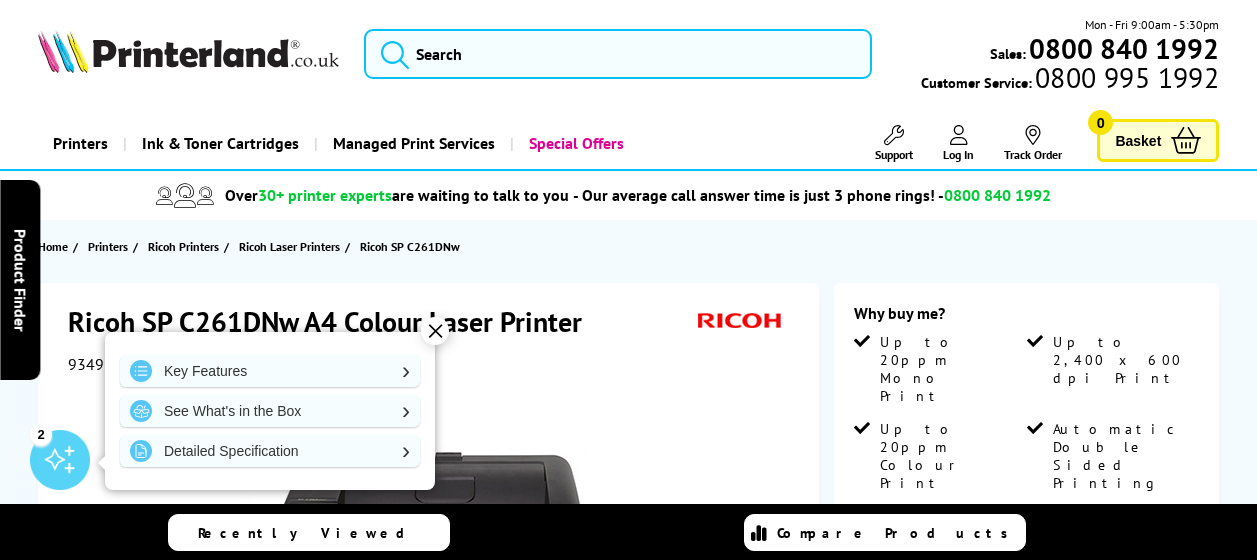 scroll, scrollTop: 0, scrollLeft: 0, axis: both 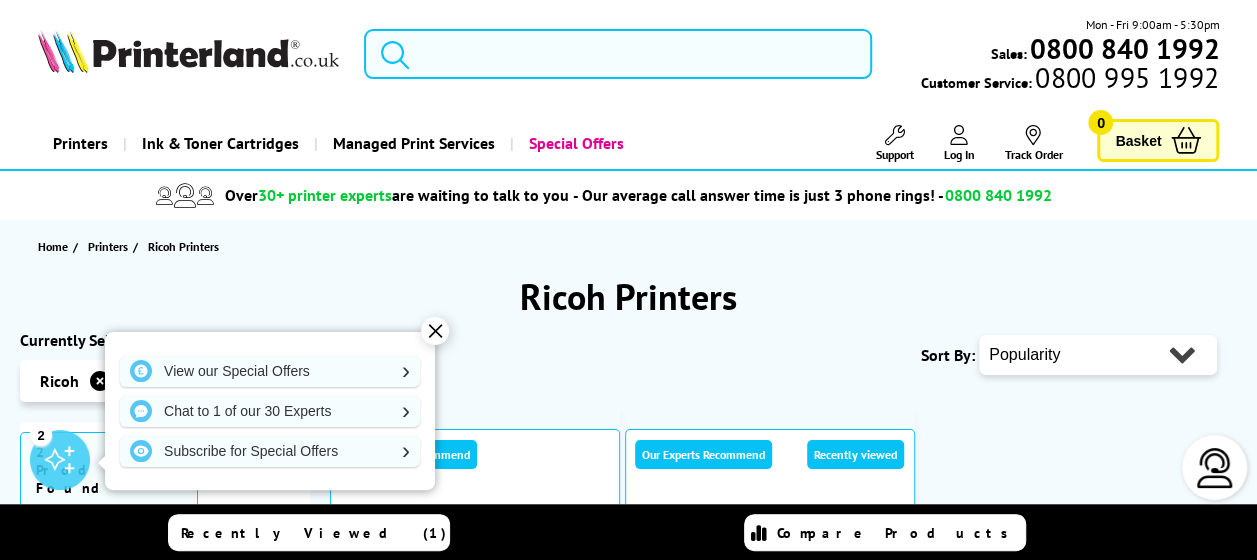 click at bounding box center [188, 51] 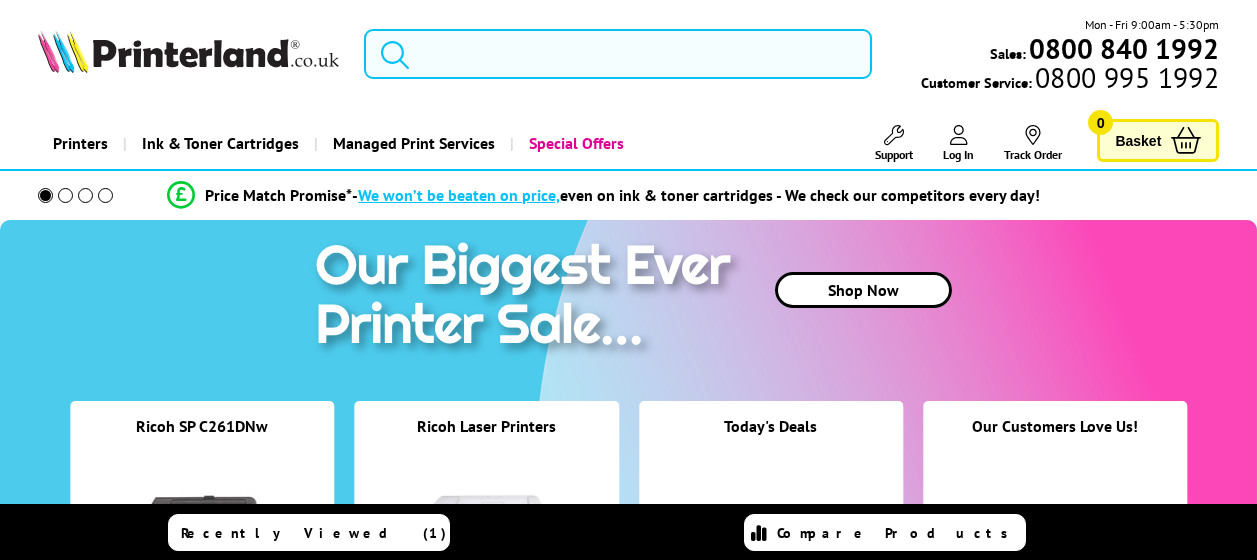 scroll, scrollTop: 0, scrollLeft: 0, axis: both 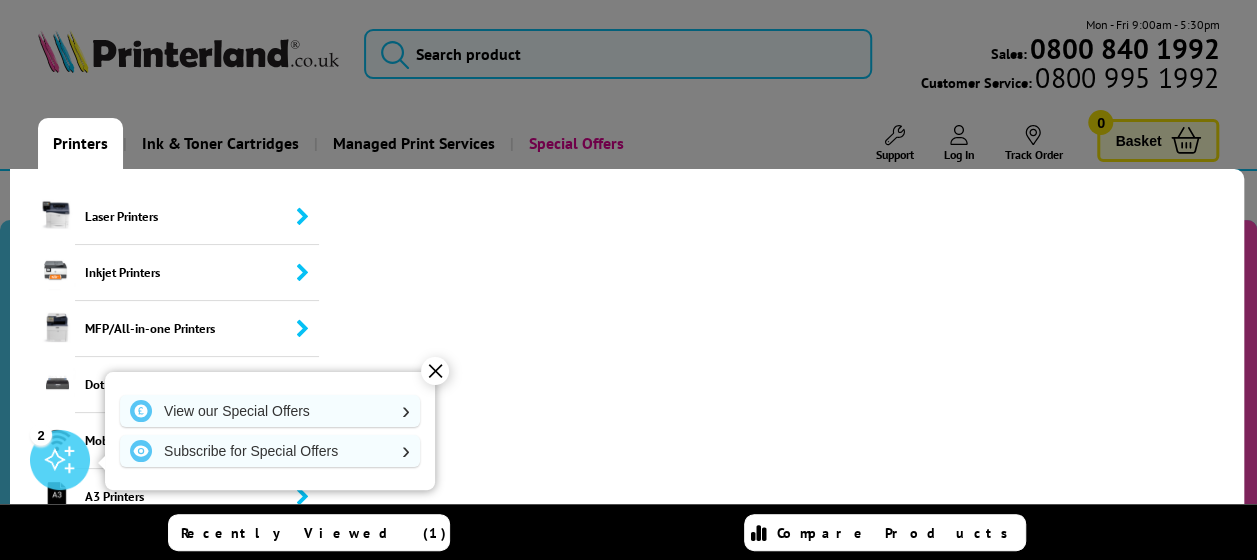 click on "Printers" at bounding box center [80, 143] 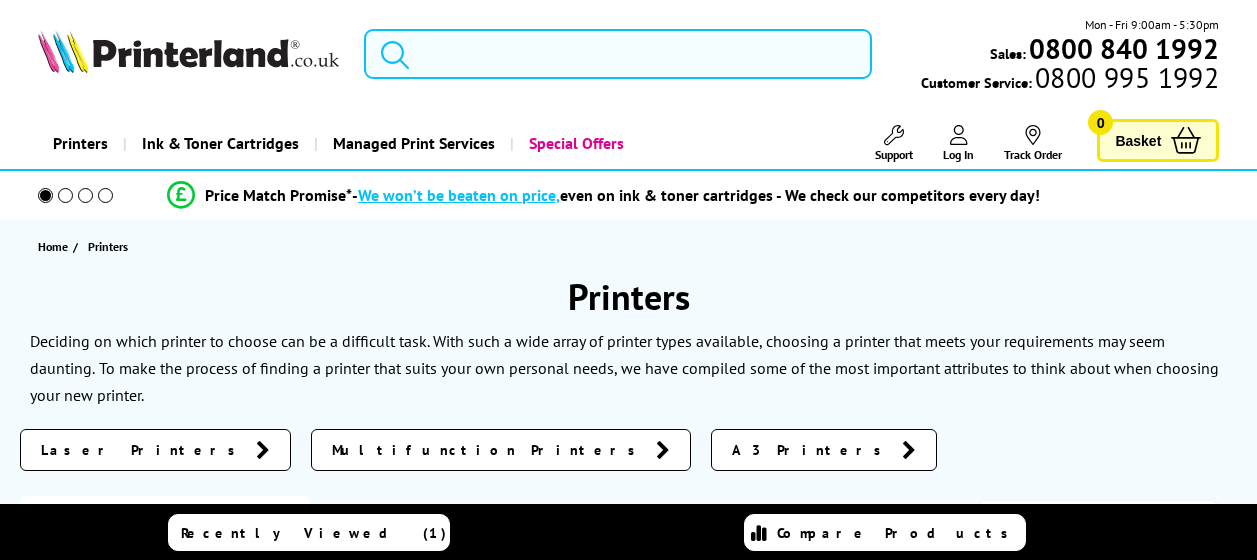 scroll, scrollTop: 0, scrollLeft: 0, axis: both 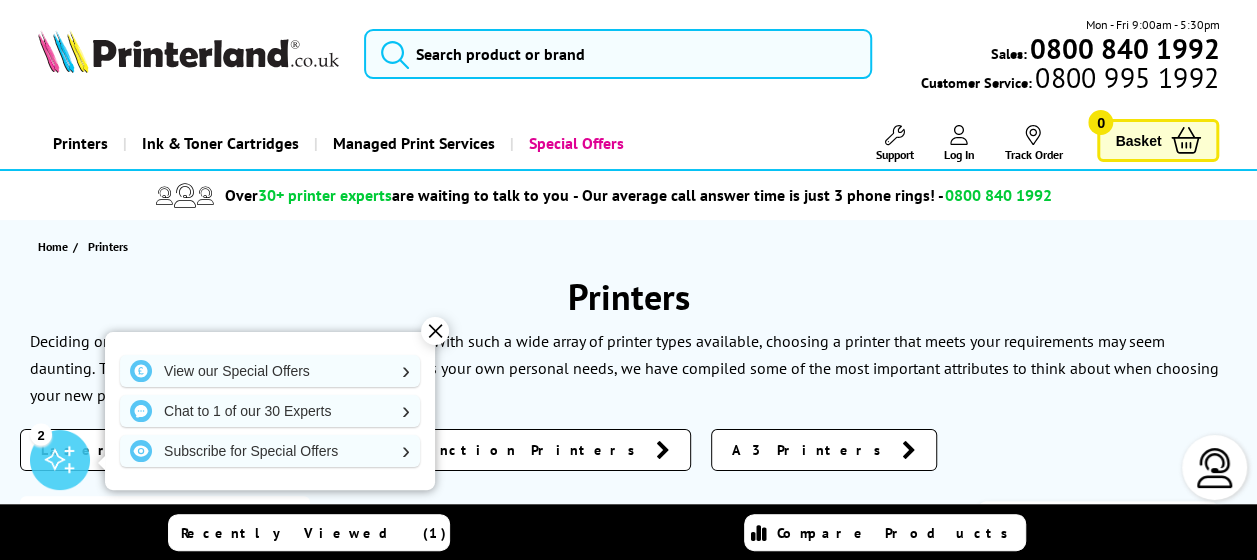 click on "✕" at bounding box center (435, 331) 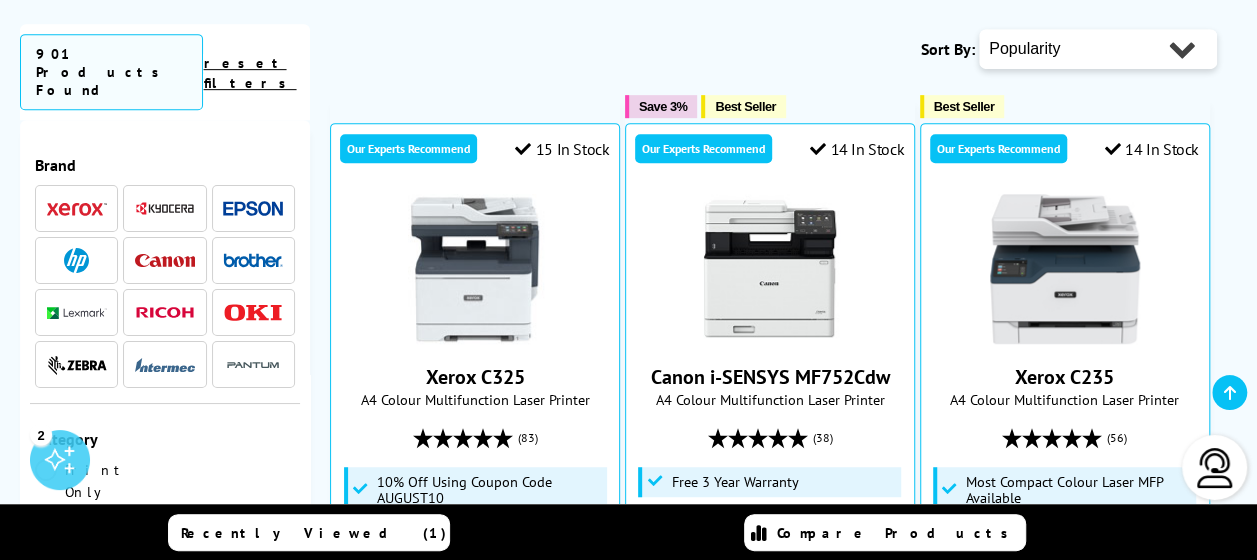 scroll, scrollTop: 505, scrollLeft: 0, axis: vertical 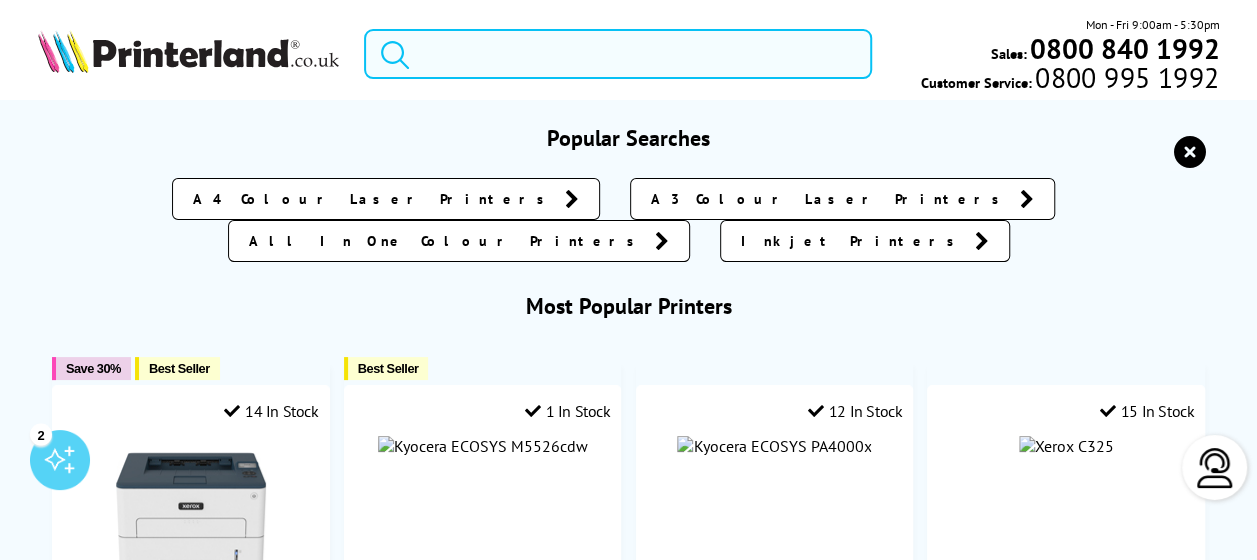 click at bounding box center (618, 54) 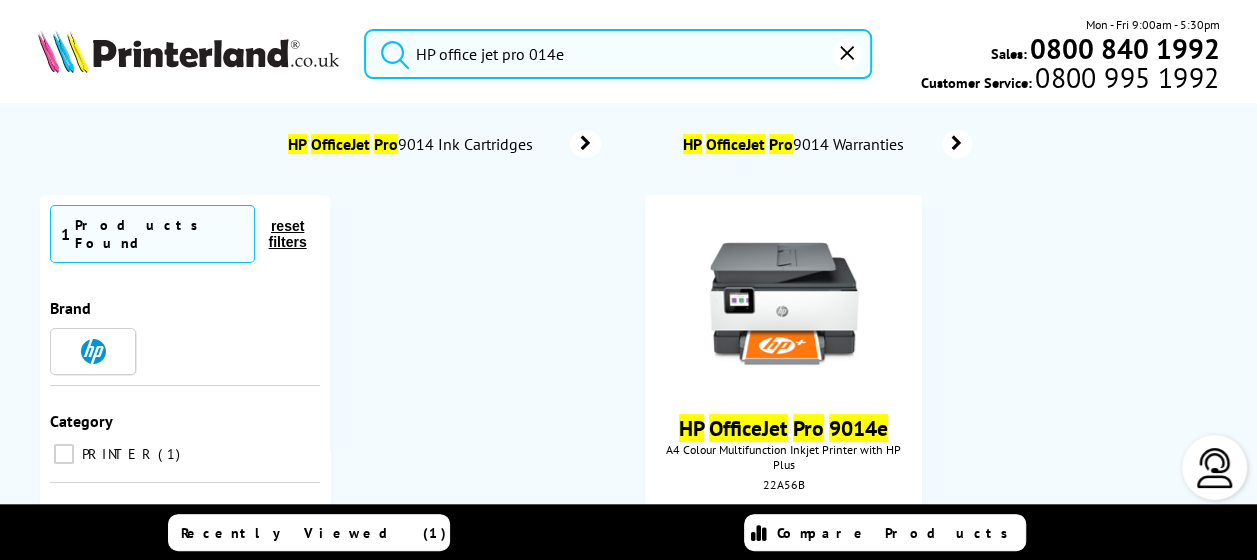 type on "HP office jet pro 014e" 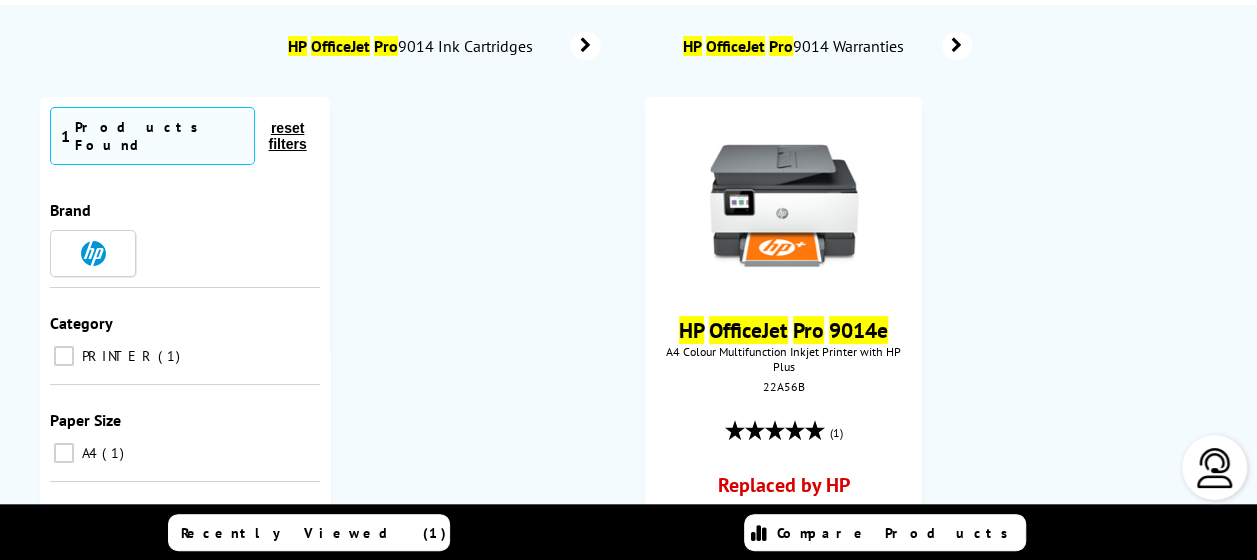 scroll, scrollTop: 110, scrollLeft: 0, axis: vertical 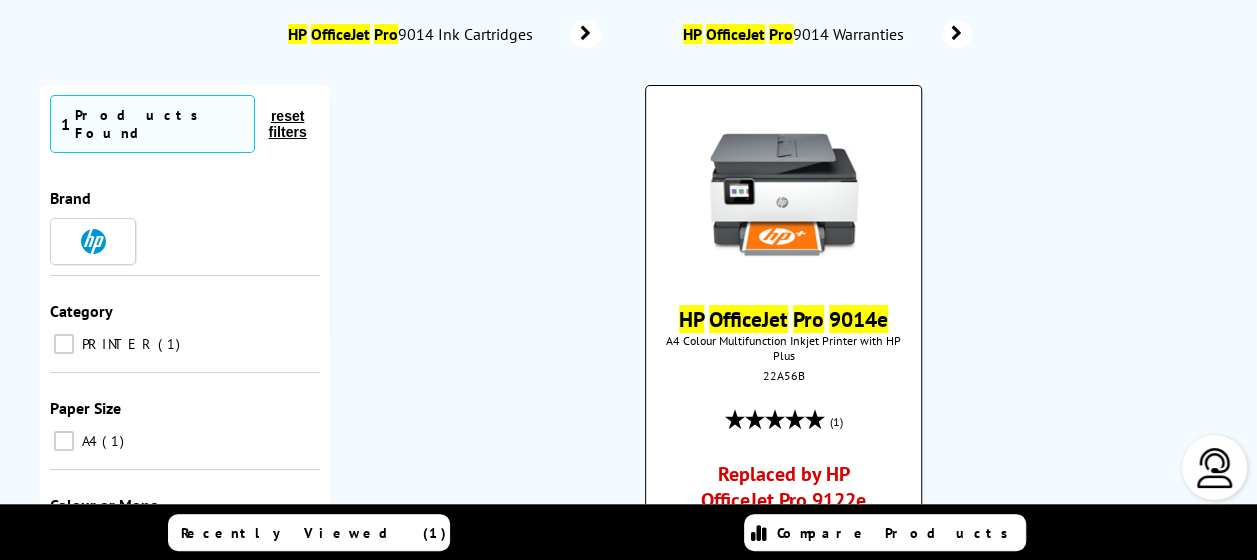 click at bounding box center [784, 196] 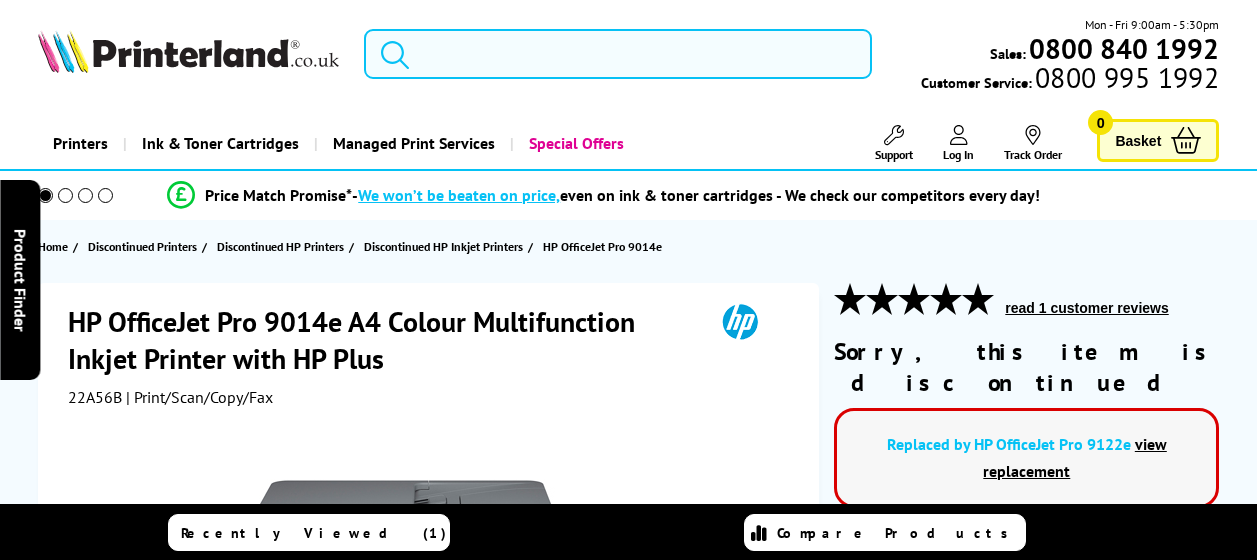 scroll, scrollTop: 0, scrollLeft: 0, axis: both 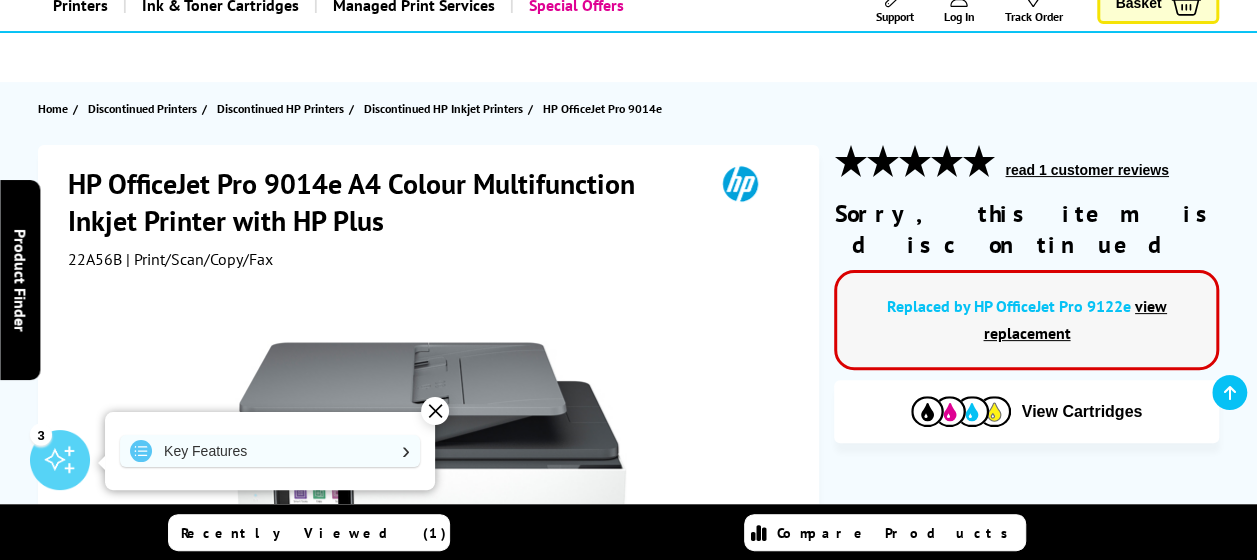 click on "view replacement" at bounding box center (1075, 319) 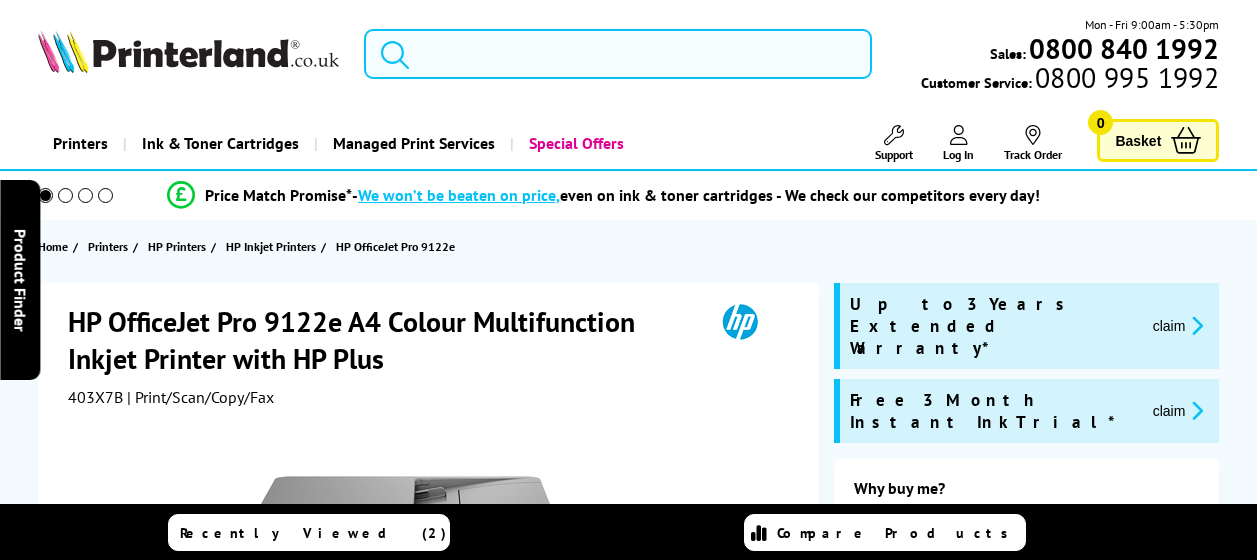 scroll, scrollTop: 0, scrollLeft: 0, axis: both 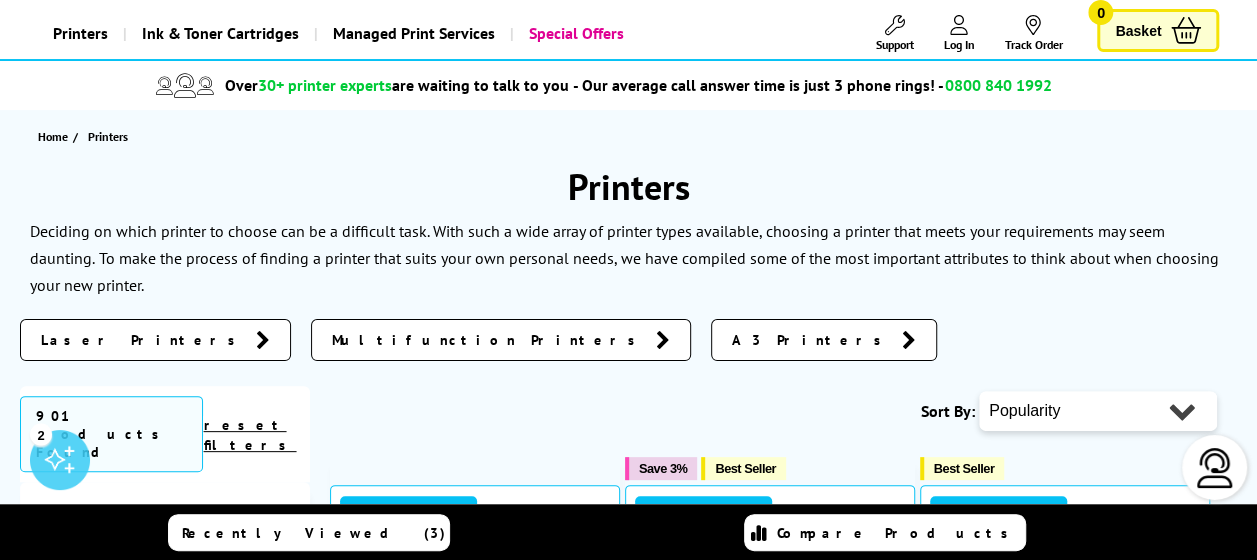 type on "HP office jet pro 014" 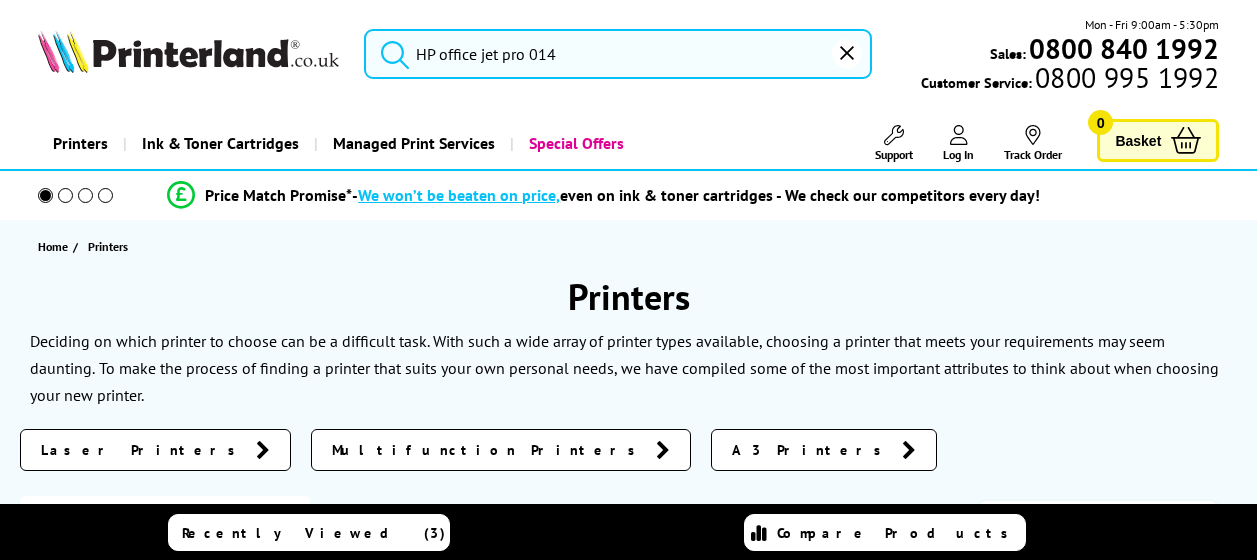 scroll, scrollTop: 110, scrollLeft: 0, axis: vertical 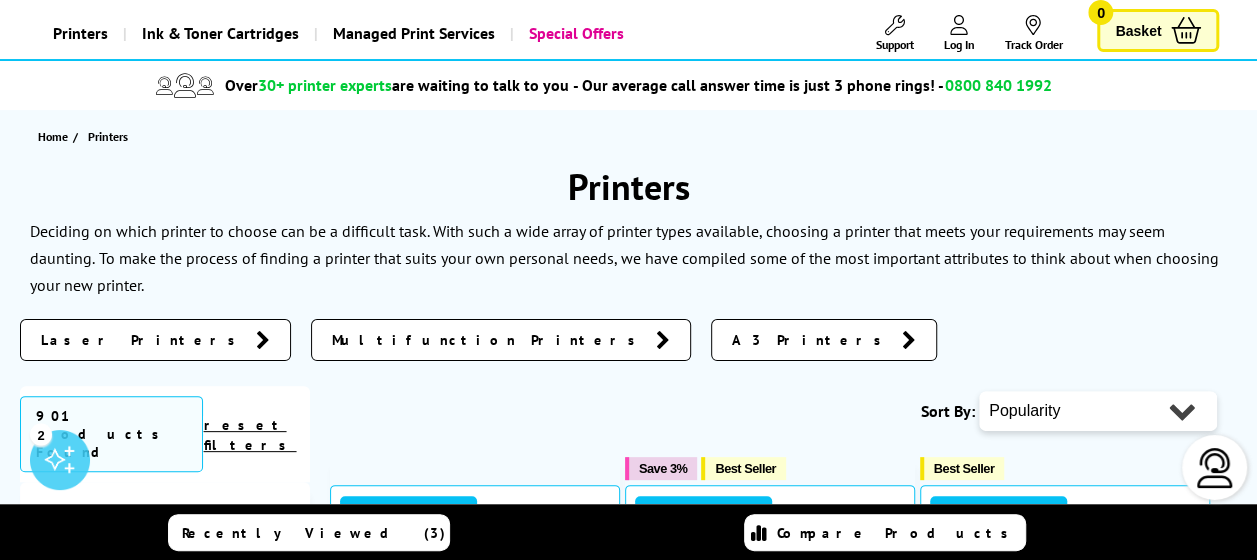 type on "HP office jet pro 01" 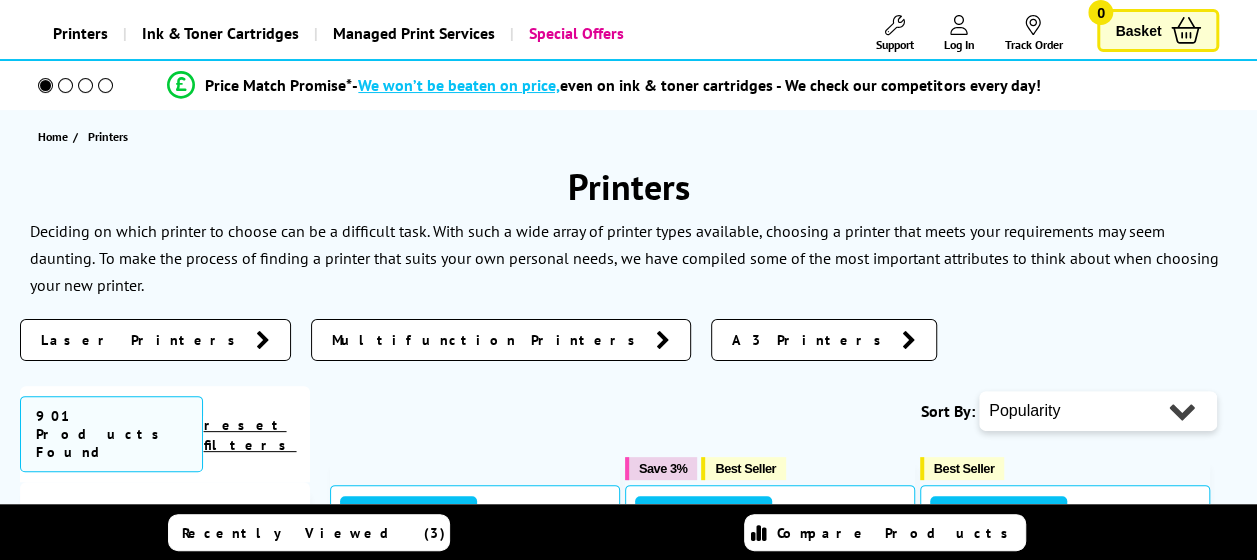 scroll, scrollTop: 110, scrollLeft: 0, axis: vertical 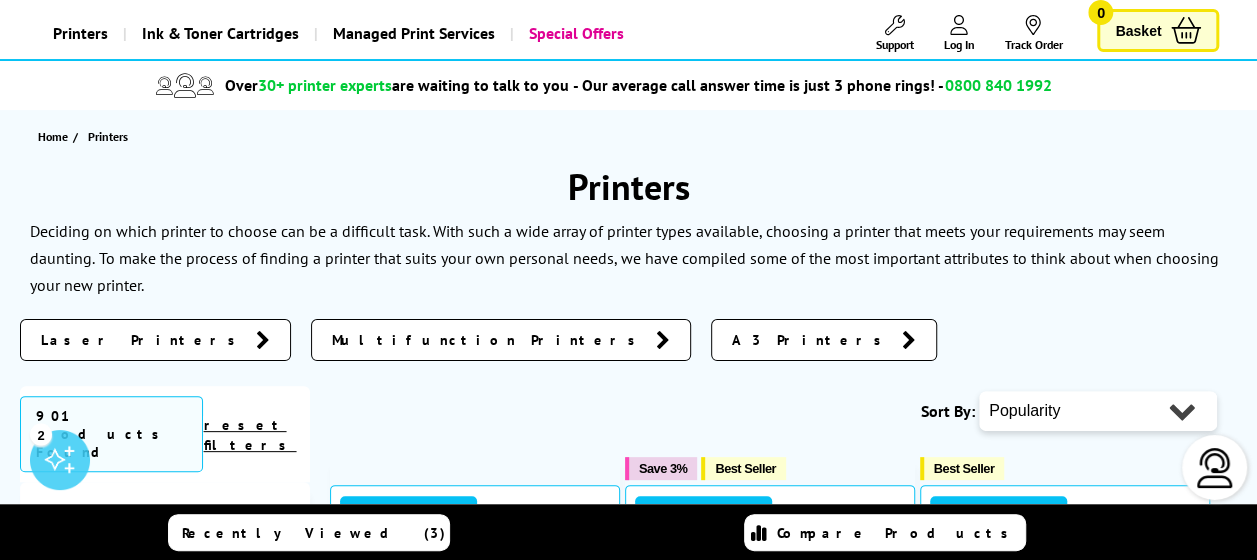 type on "HP office jet pro 0" 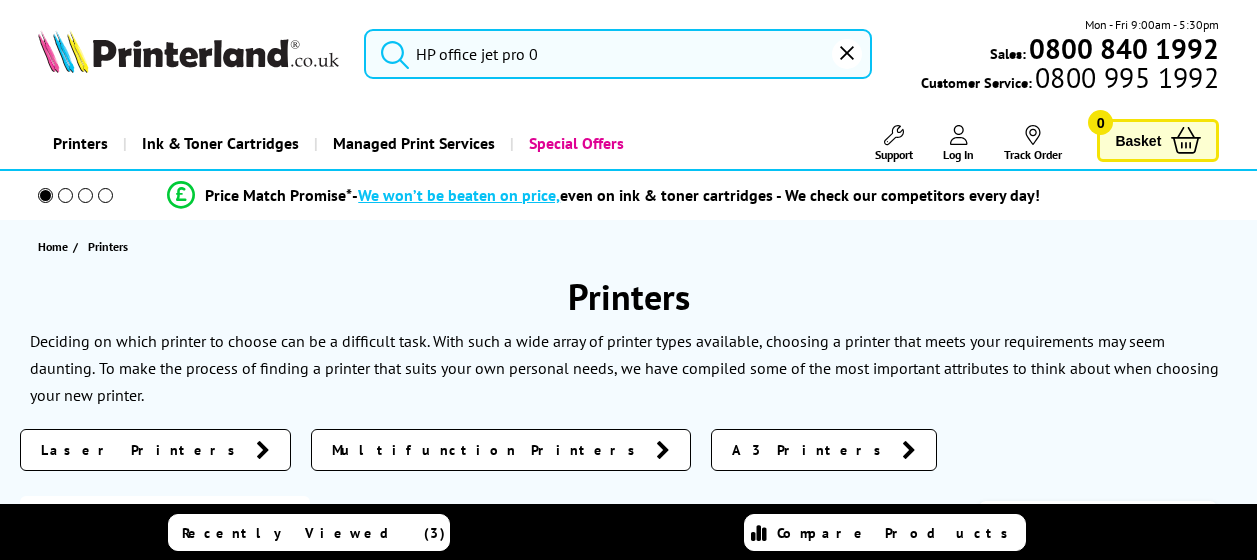 scroll, scrollTop: 110, scrollLeft: 0, axis: vertical 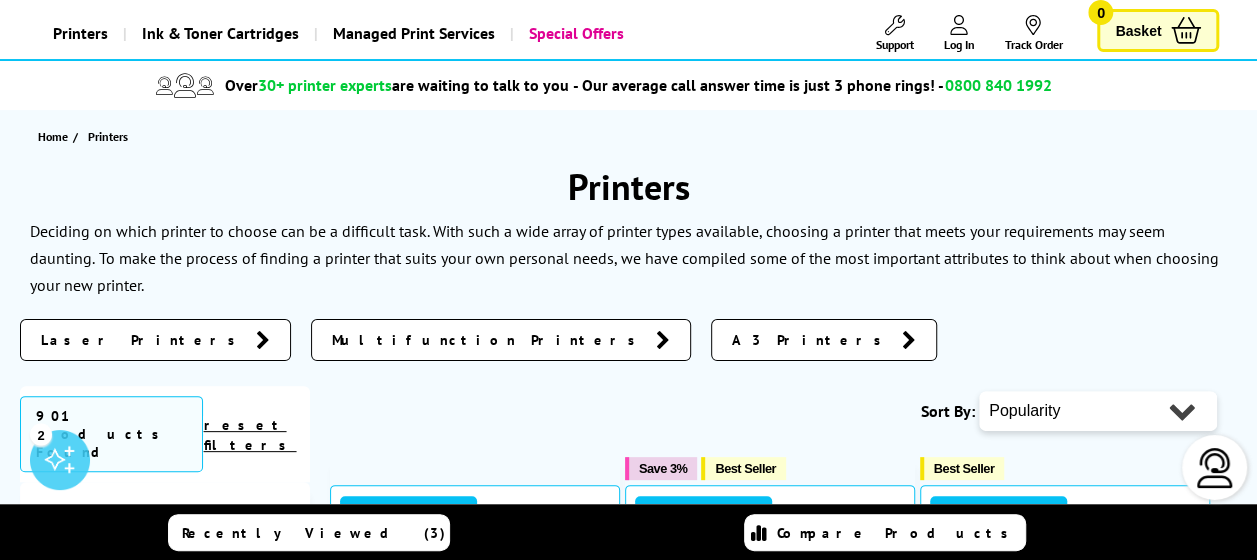 type on "HP office jet pro" 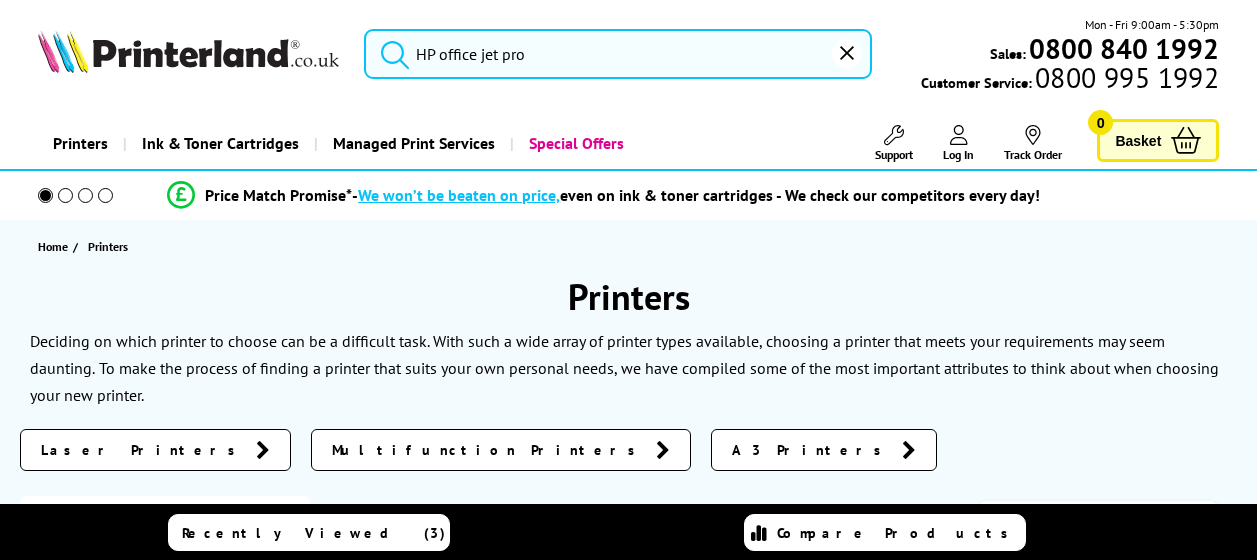 scroll, scrollTop: 110, scrollLeft: 0, axis: vertical 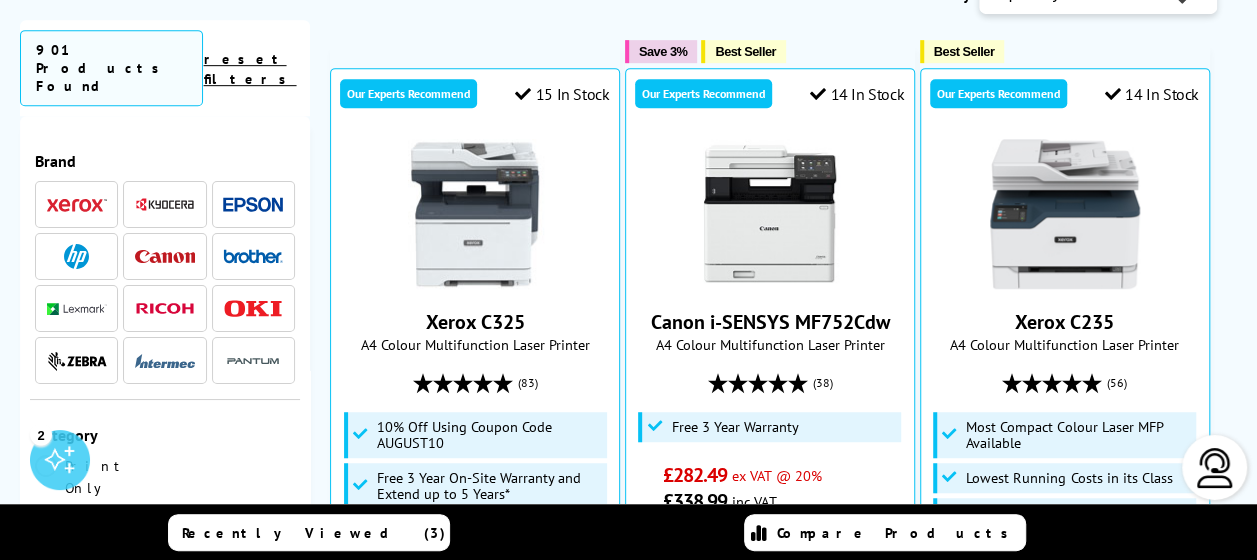 type on "HP" 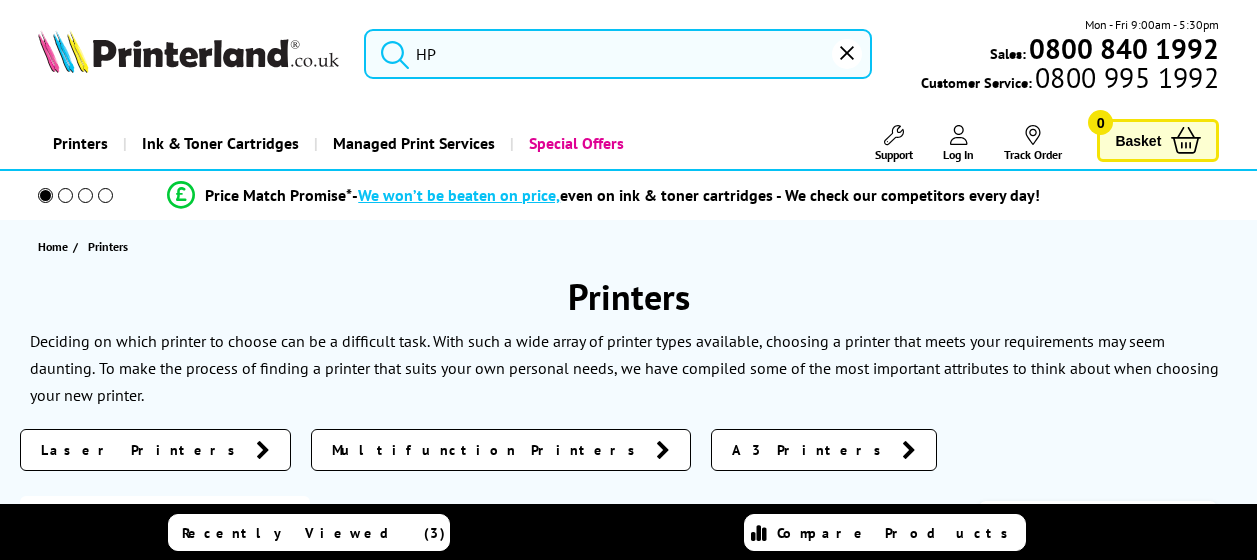 scroll, scrollTop: 527, scrollLeft: 0, axis: vertical 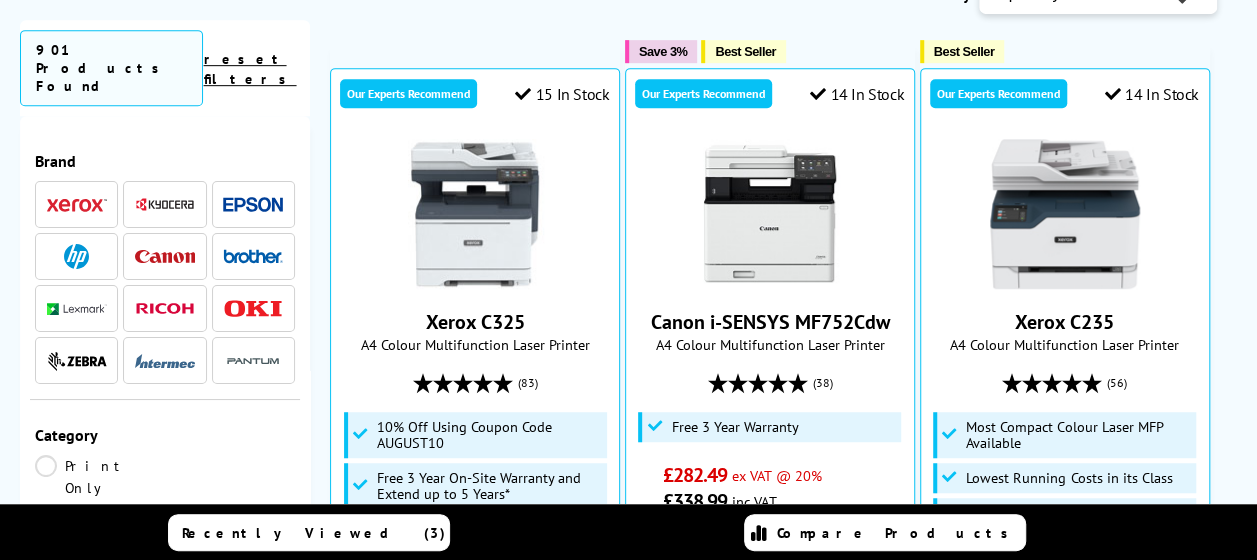 type on "HP" 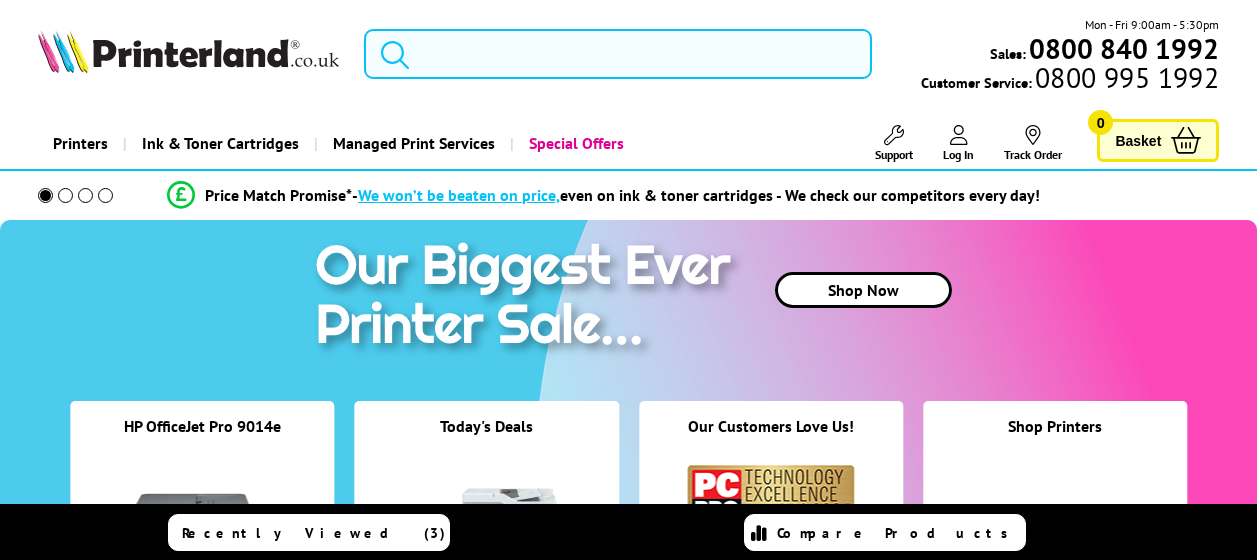 scroll, scrollTop: 0, scrollLeft: 0, axis: both 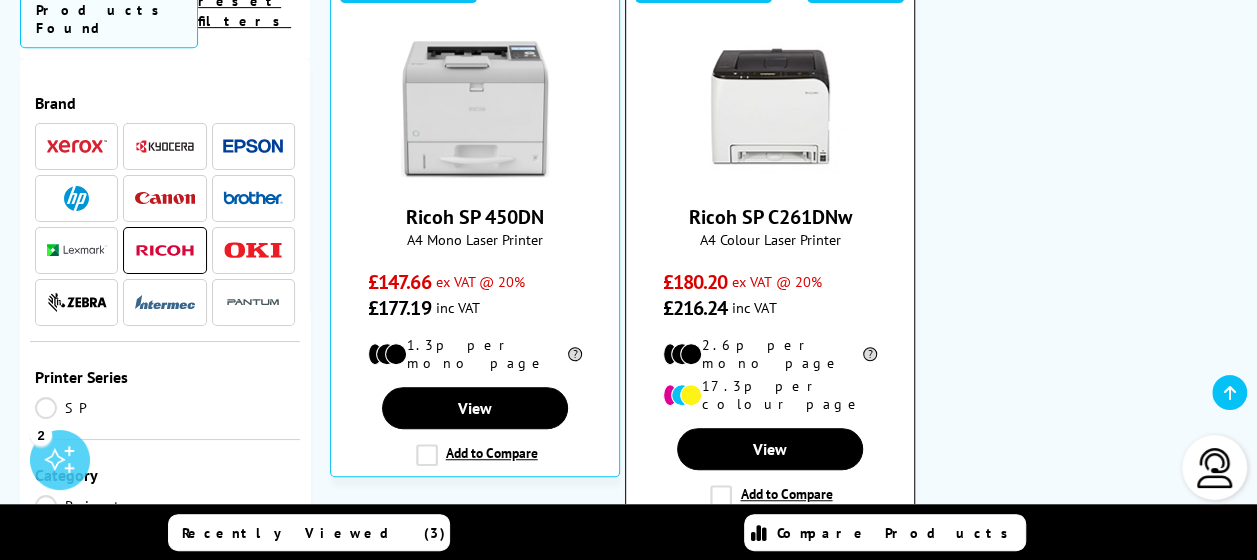 click at bounding box center (770, 109) 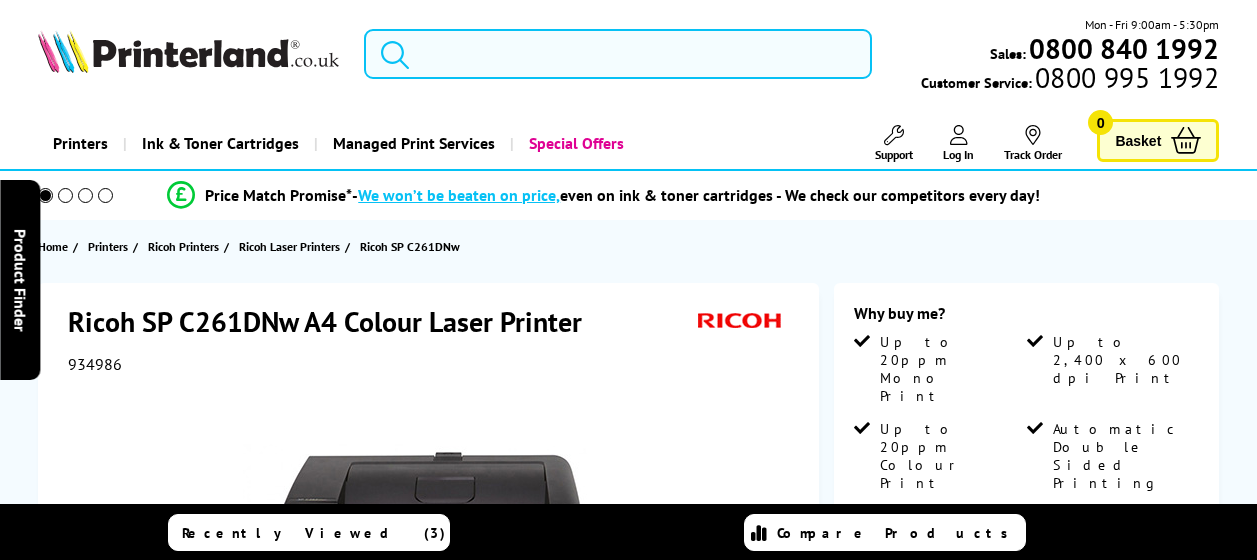 scroll, scrollTop: 0, scrollLeft: 0, axis: both 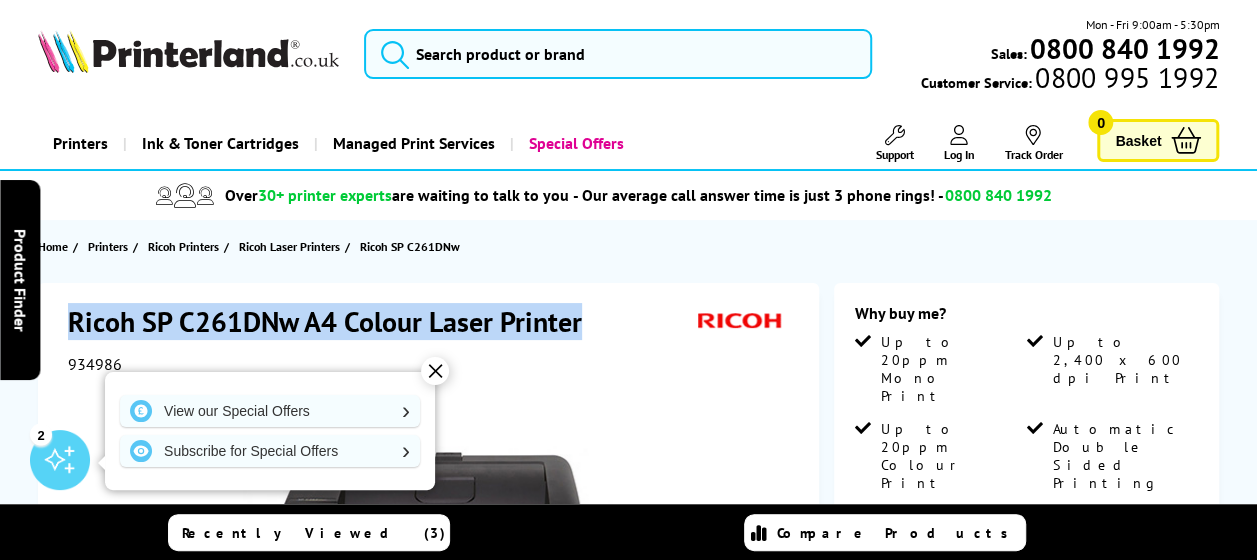 drag, startPoint x: 64, startPoint y: 325, endPoint x: 583, endPoint y: 332, distance: 519.0472 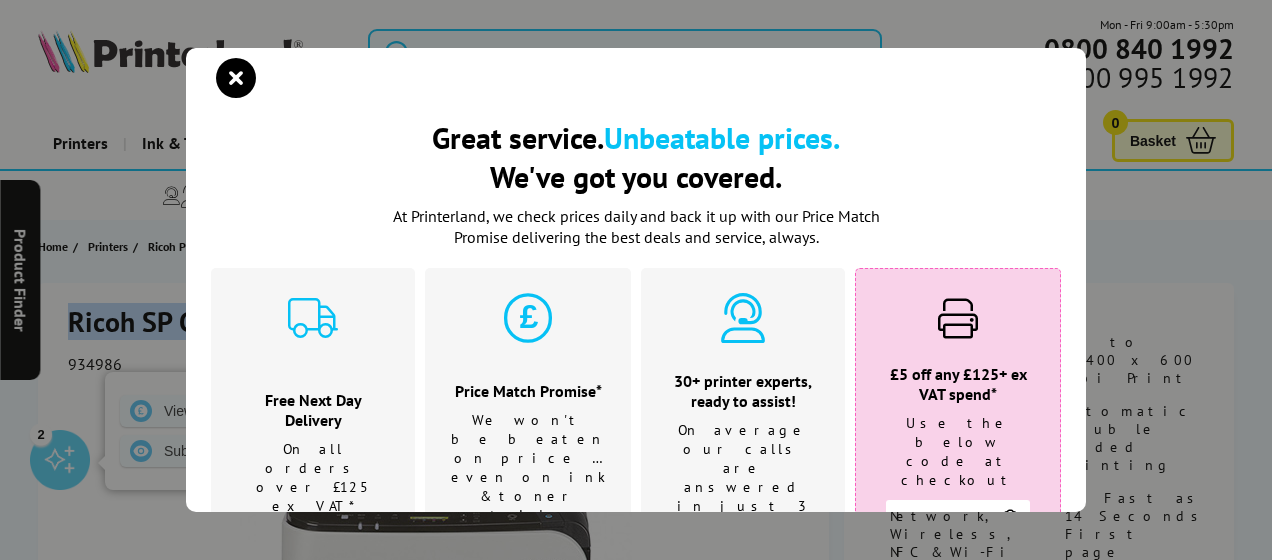 copy on "Ricoh SP C261DNw A4 Colour Laser Printer" 